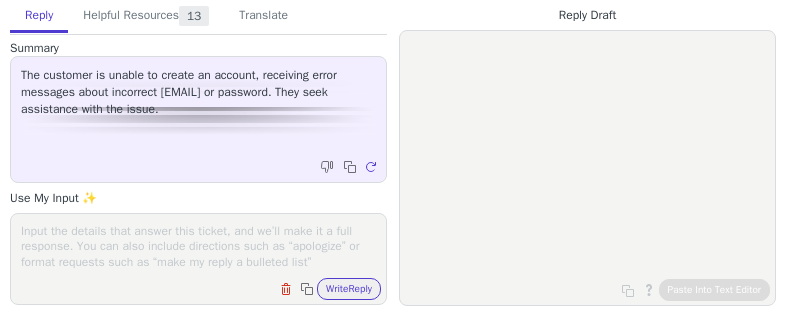scroll, scrollTop: 0, scrollLeft: 0, axis: both 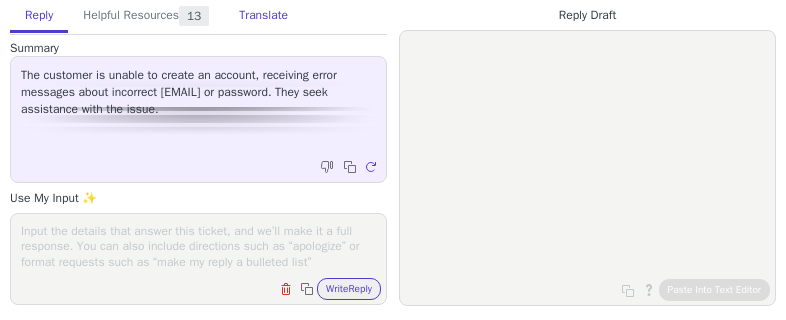 click on "Translate" at bounding box center [263, 16] 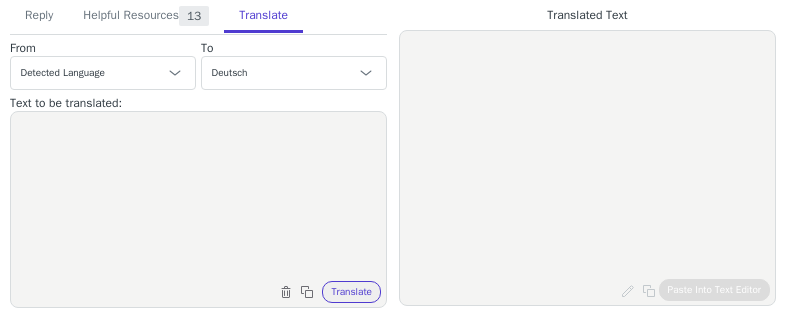 click at bounding box center (198, 197) 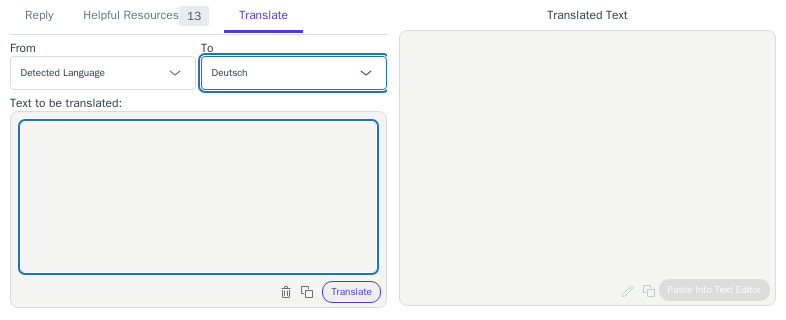 click on "Czech Englisch (Vereinigte Staaten) - English (United States) Danish Dutch French French (Canada) Deutsch Italian Japanese Korean Norwegian Polish Portuguese Portuguese (Brazil) Slovak Spanisch - español Swedish" at bounding box center [294, 73] 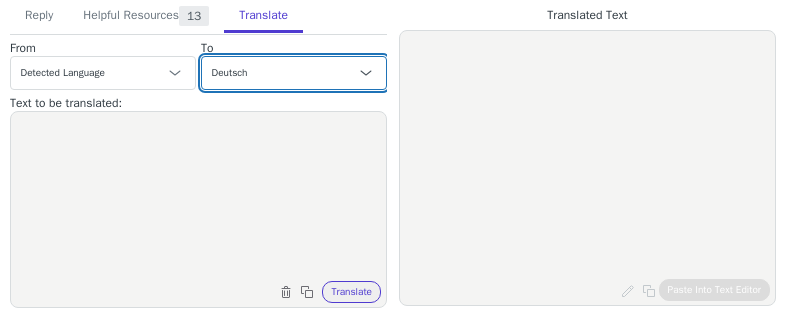 select on "fr" 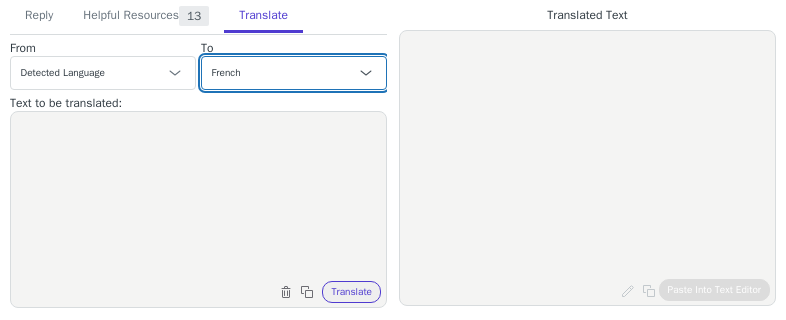 click on "Czech Englisch (Vereinigte Staaten) - English (United States) Danish Dutch French French (Canada) Deutsch Italian Japanese Korean Norwegian Polish Portuguese Portuguese (Brazil) Slovak Spanisch - español Swedish" at bounding box center (294, 73) 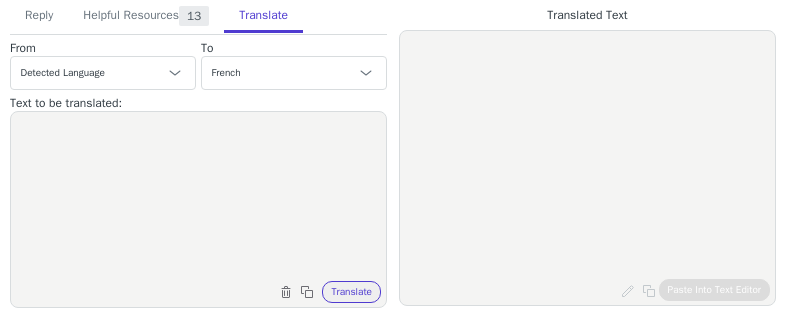click at bounding box center [198, 197] 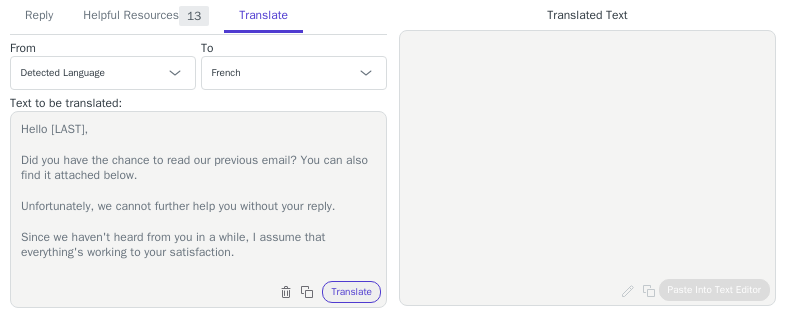 scroll, scrollTop: 96, scrollLeft: 0, axis: vertical 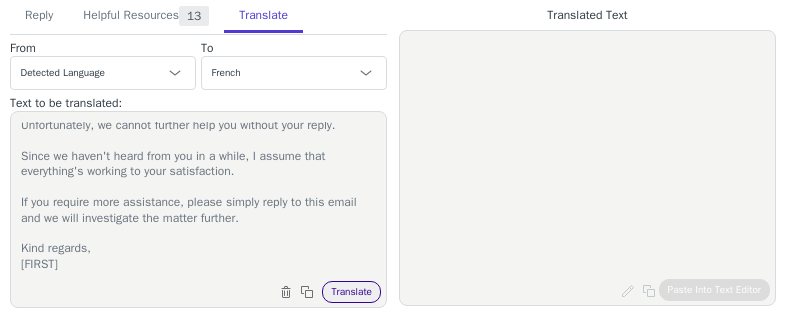 type on "Hello Duclo,
Did you have the chance to read our previous email? You can also find it attached below.
Unfortunately, we cannot further help you without your reply.
Since we haven't heard from you in a while, I assume that everything's working to your satisfaction.
If you require more assistance, please simply reply to this email and we will investigate the matter further.
Kind regards,
Martina" 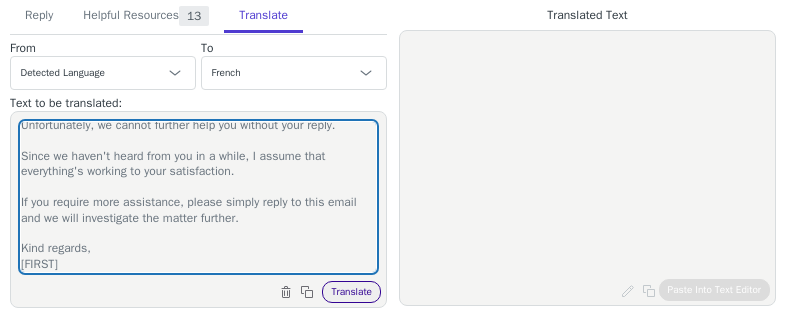 click on "Translate" at bounding box center [351, 292] 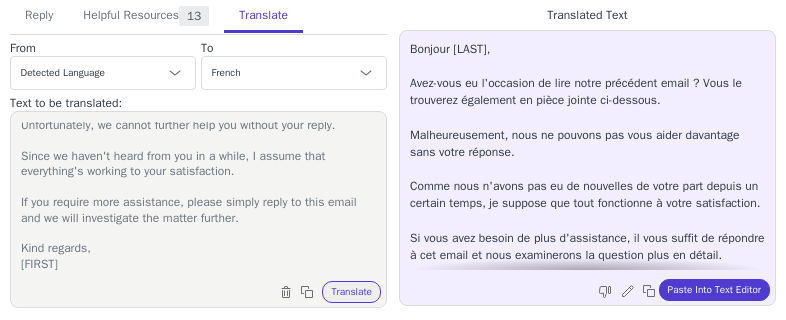 scroll, scrollTop: 79, scrollLeft: 0, axis: vertical 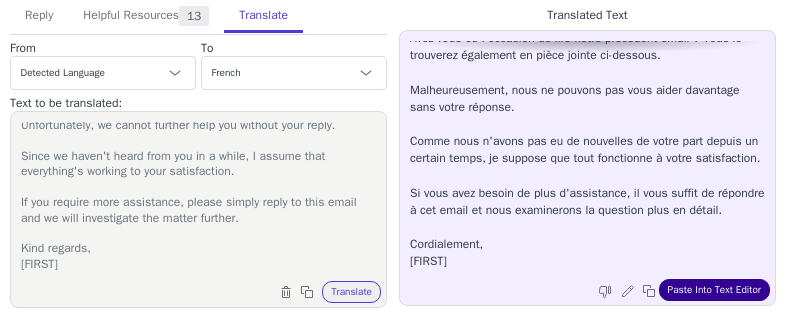 click on "Paste Into Text Editor" at bounding box center [714, 290] 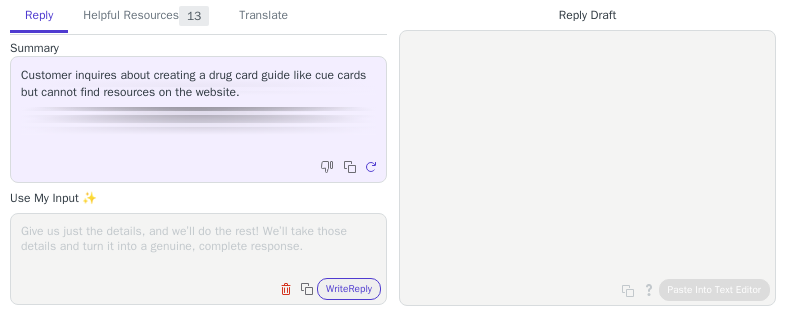 scroll, scrollTop: 0, scrollLeft: 0, axis: both 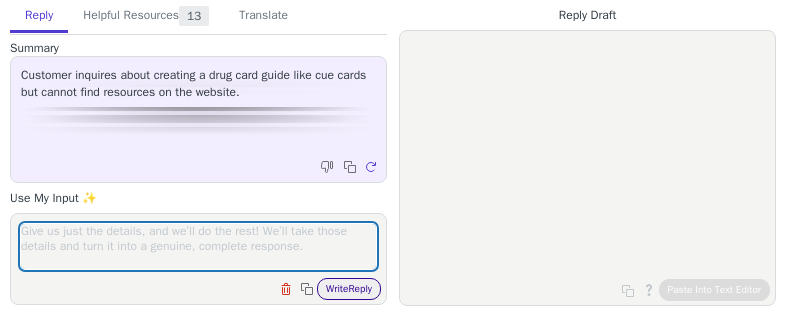 click on "Write  Reply" at bounding box center (349, 289) 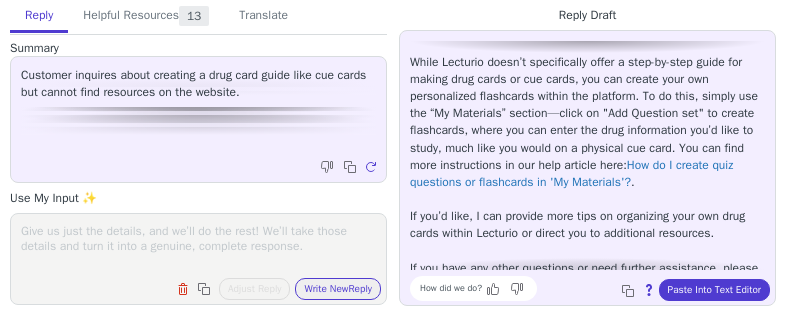 scroll, scrollTop: 130, scrollLeft: 0, axis: vertical 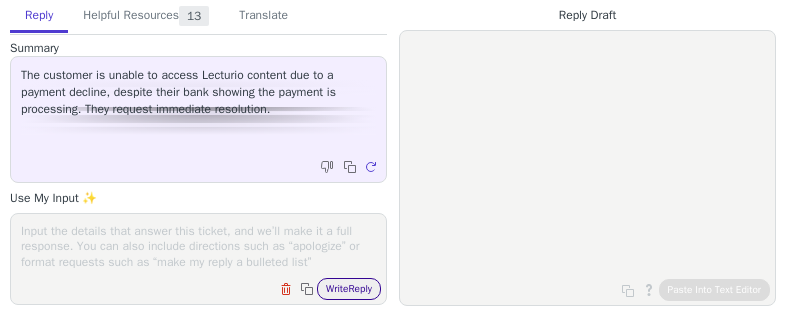 click on "Write  Reply" at bounding box center [349, 289] 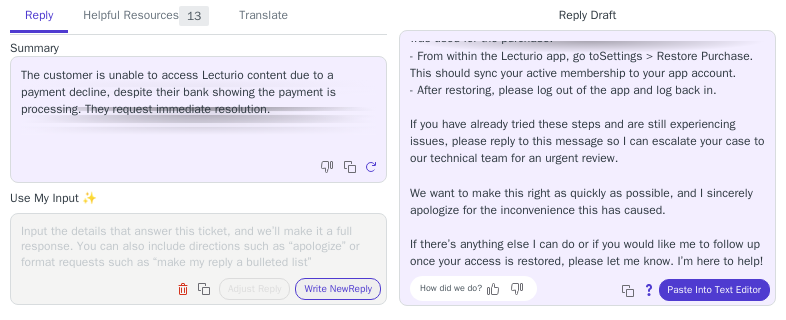 scroll, scrollTop: 233, scrollLeft: 0, axis: vertical 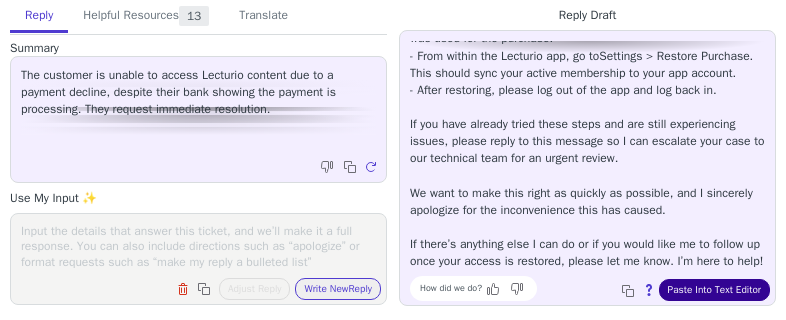 click on "Paste Into Text Editor" at bounding box center [714, 290] 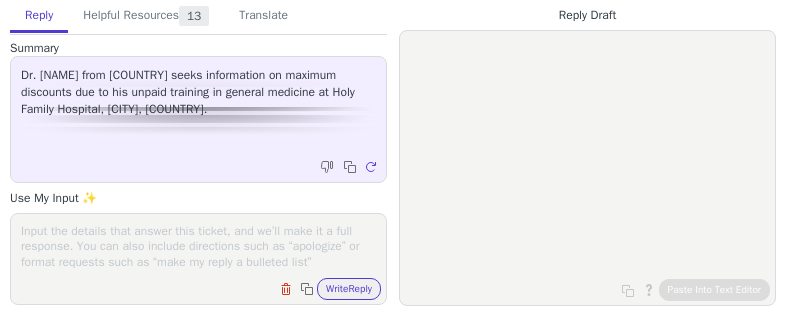 scroll, scrollTop: 0, scrollLeft: 0, axis: both 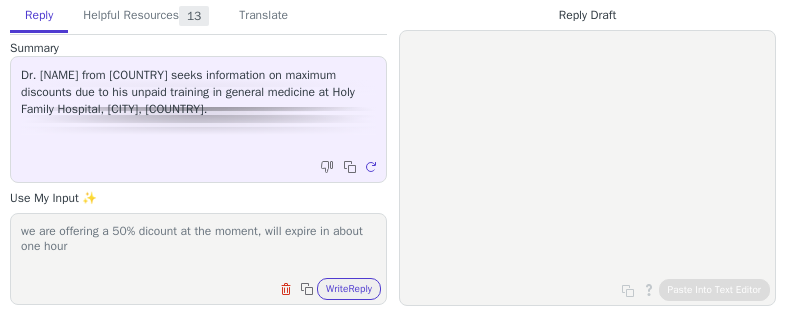 type on "we are offering a 50% dicount at the moment, will expire in about one hour" 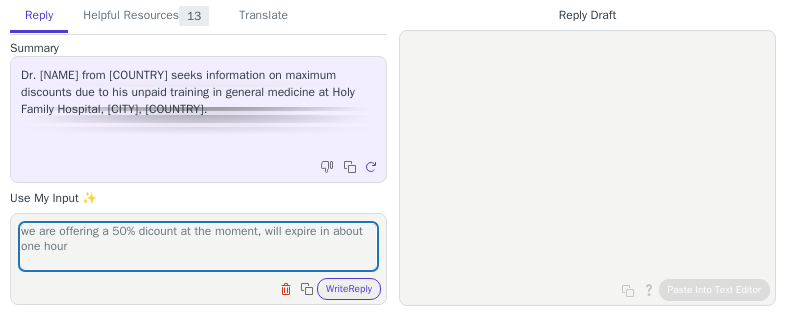click on "Clear field Copy to clipboard Write  Reply" at bounding box center (328, 289) 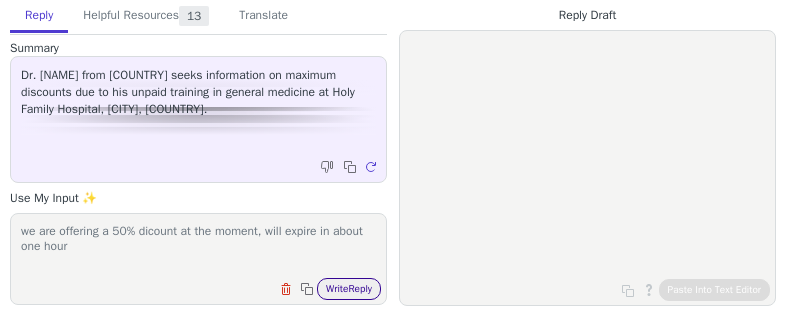 click on "Write  Reply" at bounding box center (349, 289) 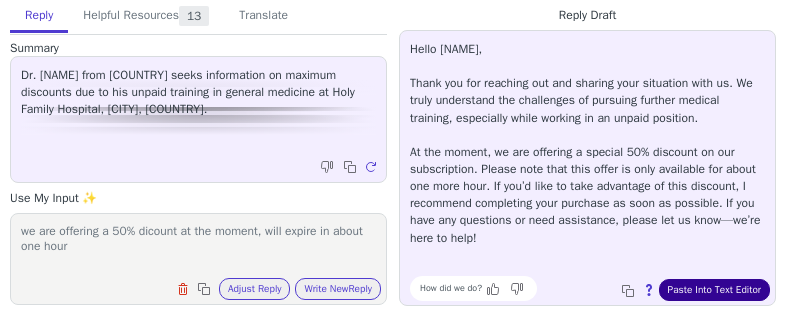 click on "Paste Into Text Editor" at bounding box center [714, 290] 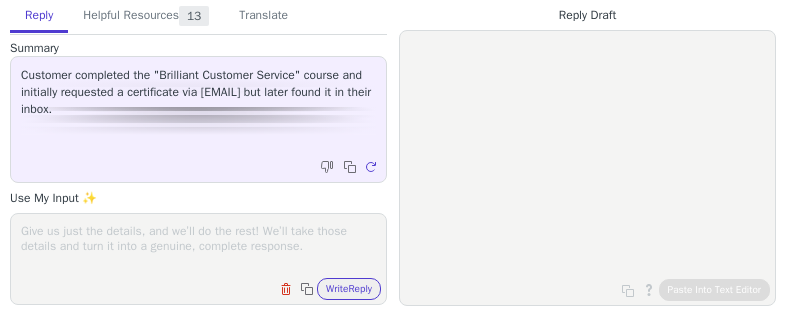 scroll, scrollTop: 0, scrollLeft: 0, axis: both 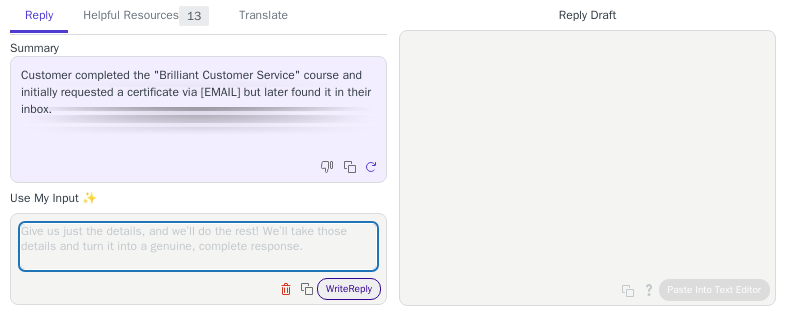 click on "Write  Reply" at bounding box center (349, 289) 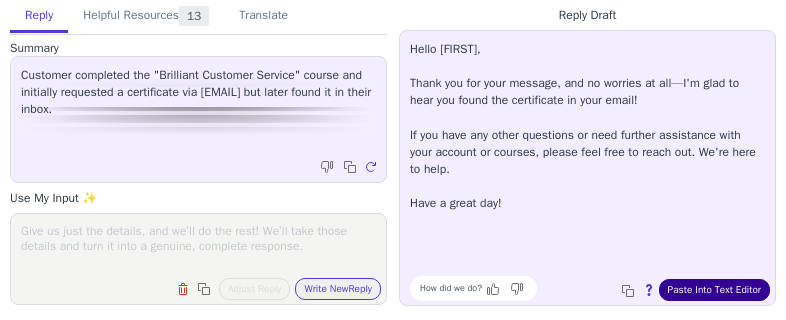 click on "Paste Into Text Editor" at bounding box center (714, 290) 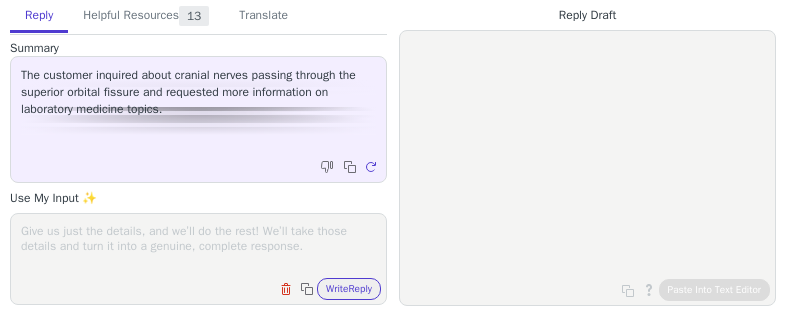 scroll, scrollTop: 0, scrollLeft: 0, axis: both 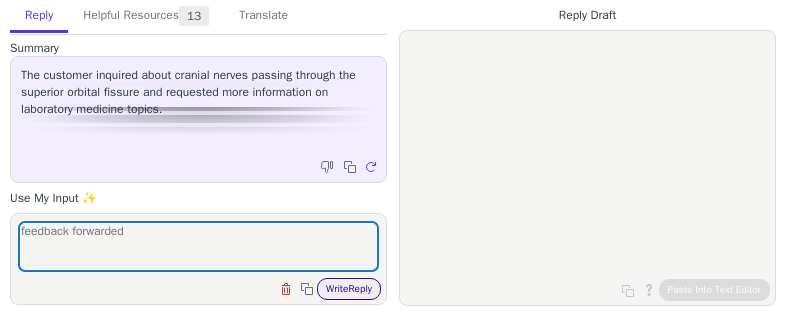 click on "Write  Reply" at bounding box center [349, 289] 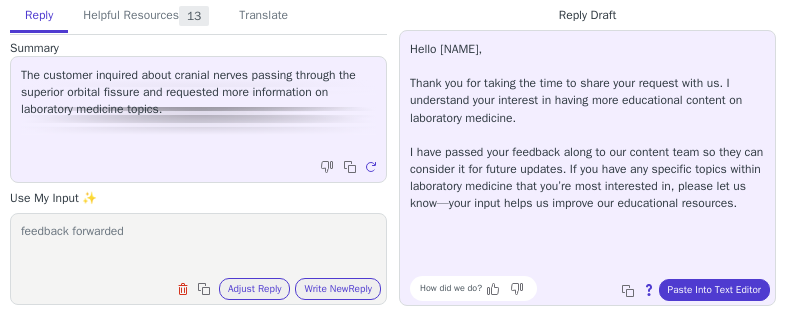 click on "feedback forwarded" at bounding box center (198, 246) 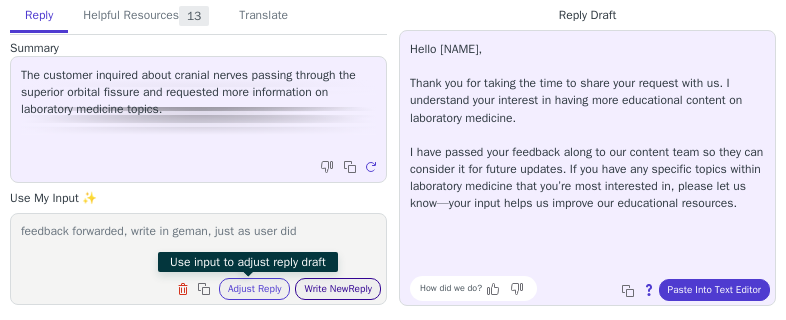 type on "feedback forwarded, write in geman, just as user did" 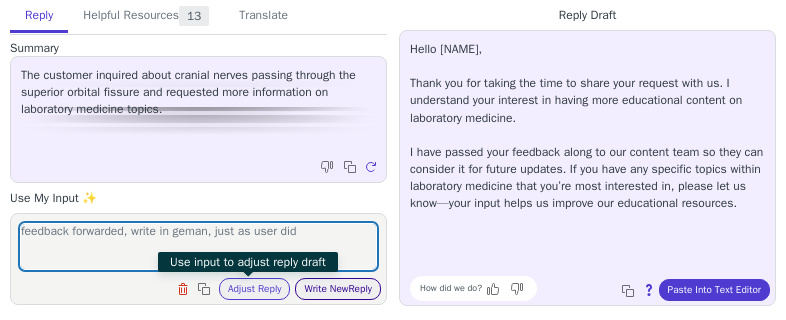 click on "Write New  Reply" at bounding box center (338, 289) 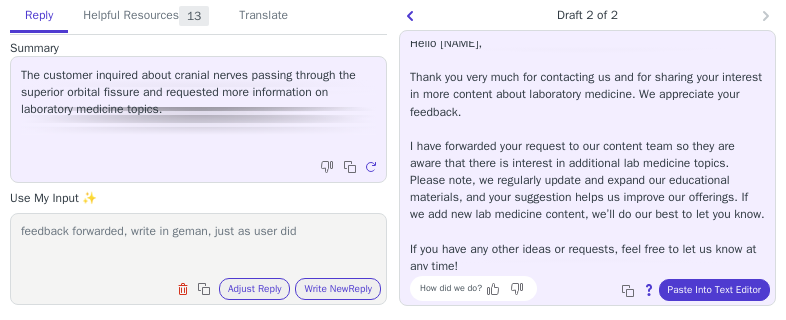 scroll, scrollTop: 0, scrollLeft: 0, axis: both 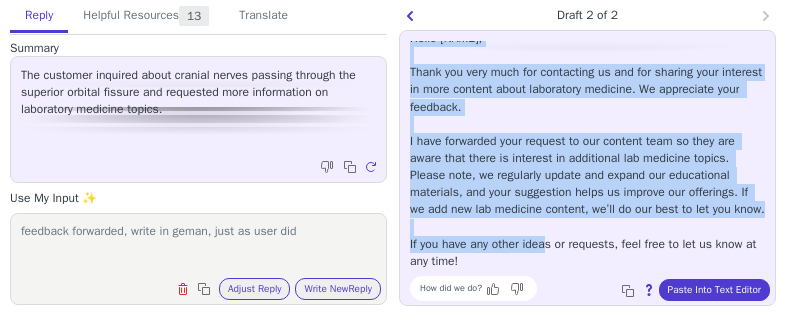 drag, startPoint x: 407, startPoint y: 53, endPoint x: 544, endPoint y: 252, distance: 241.59885 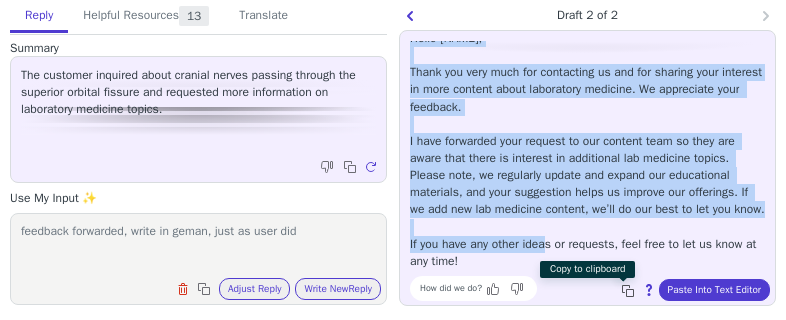 click at bounding box center (628, 291) 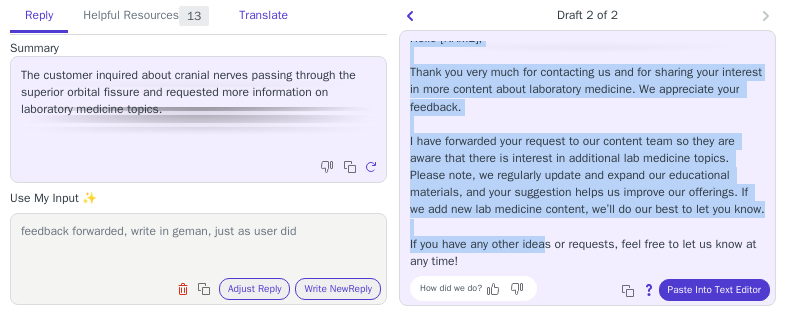 click on "Translate" at bounding box center [263, 16] 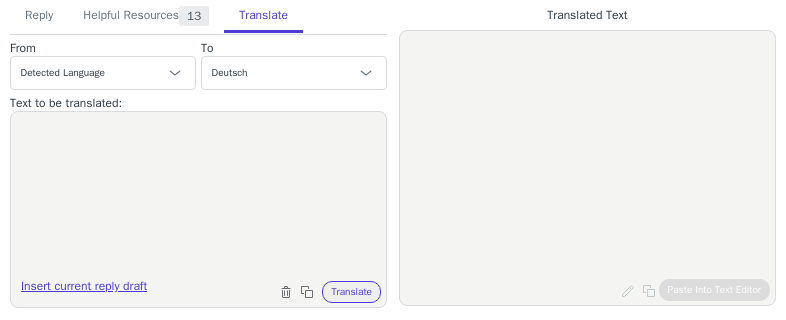 click on "Insert current reply draft" at bounding box center (84, 290) 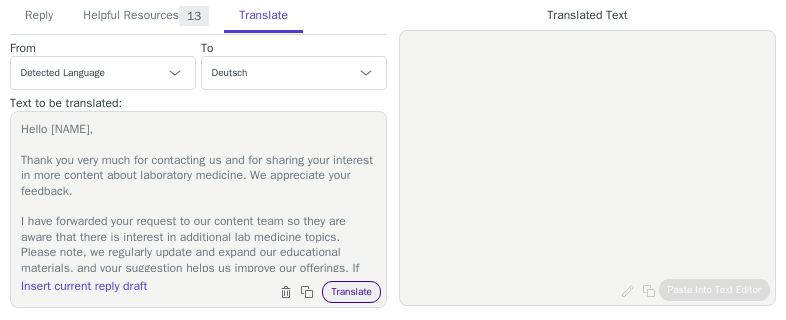 click on "Translate" at bounding box center (351, 292) 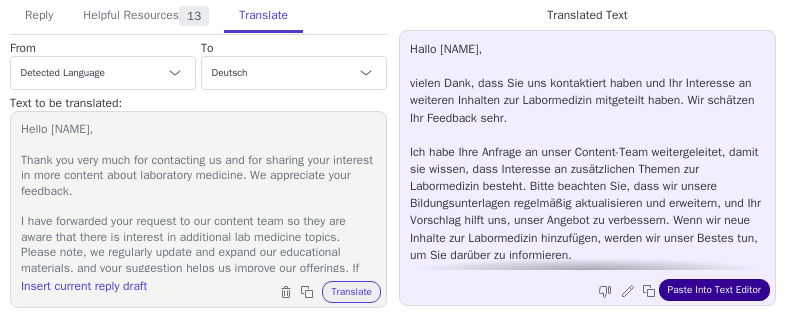 click on "Paste Into Text Editor" at bounding box center [714, 290] 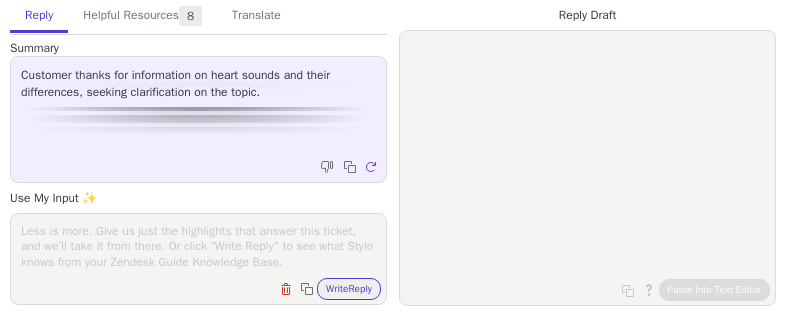 scroll, scrollTop: 0, scrollLeft: 0, axis: both 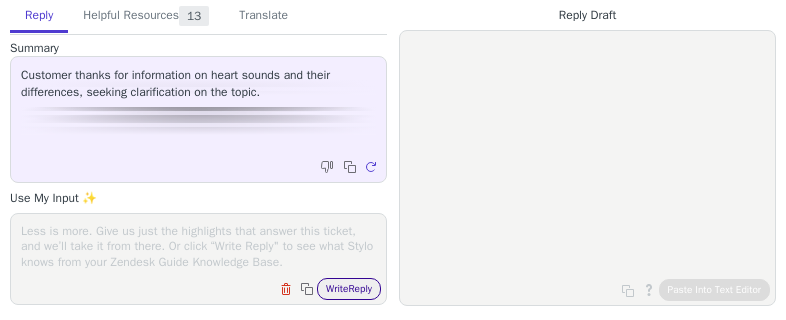 click on "Write  Reply" at bounding box center (349, 289) 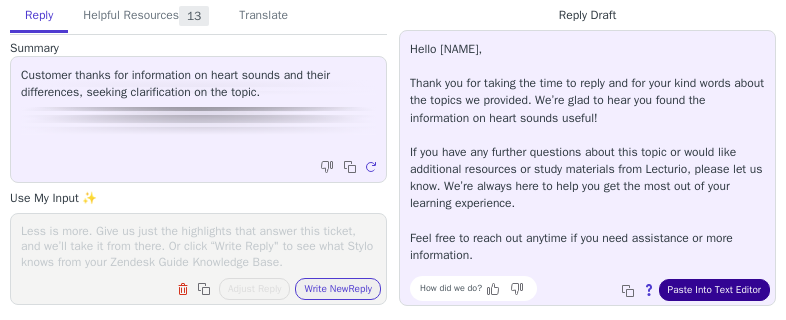 click on "Paste Into Text Editor" at bounding box center (714, 290) 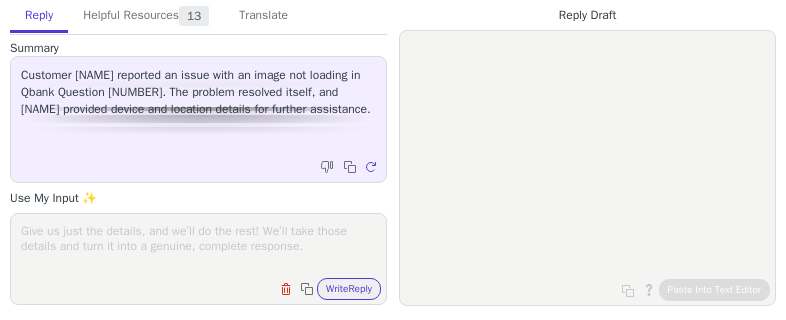 scroll, scrollTop: 0, scrollLeft: 0, axis: both 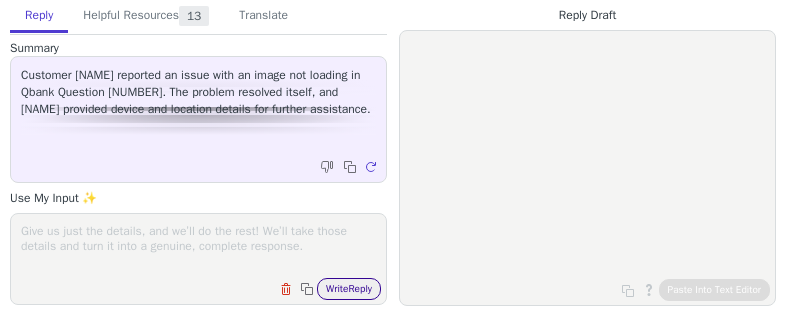 click on "Write  Reply" at bounding box center (349, 289) 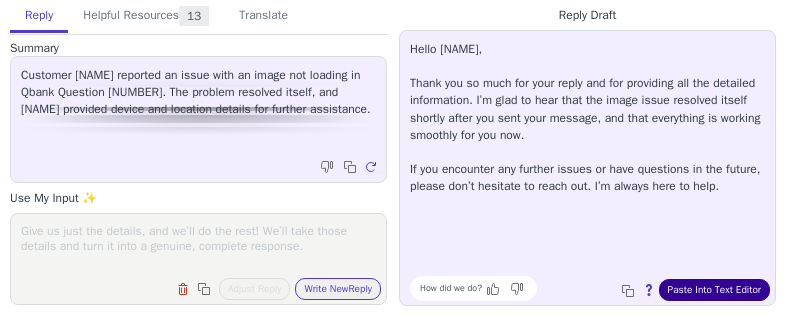click on "Paste Into Text Editor" at bounding box center (714, 290) 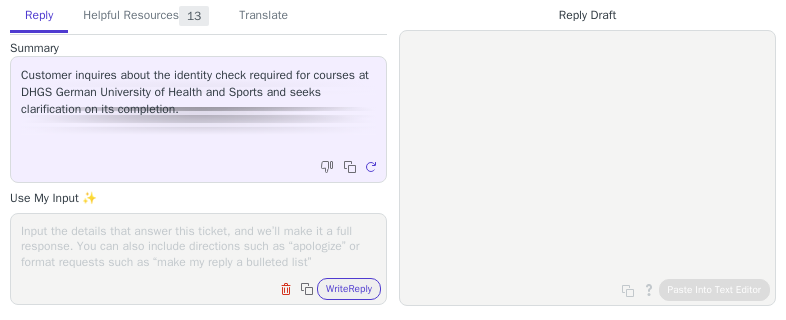 scroll, scrollTop: 0, scrollLeft: 0, axis: both 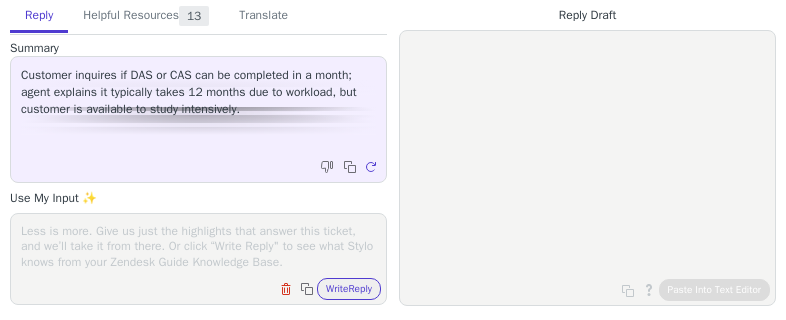 click at bounding box center [198, 246] 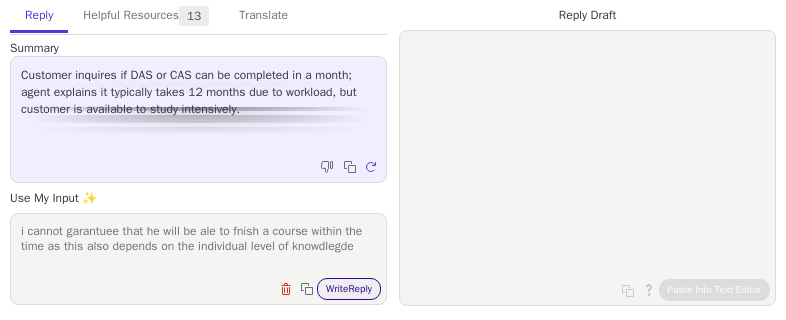 type on "i cannot garantuee that he will be ale to fnish a course within the time as this also depends on the individual level of knowdlegde" 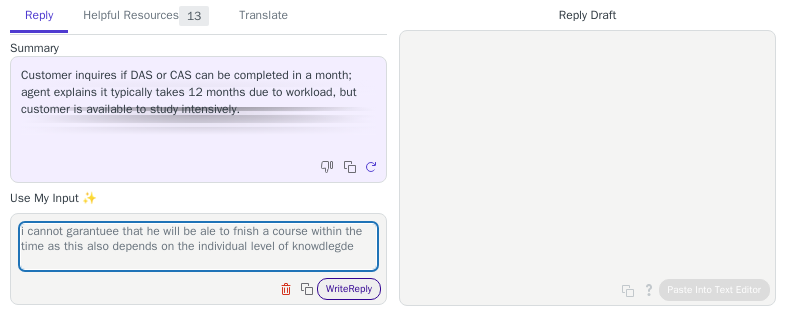 click on "Write  Reply" at bounding box center (349, 289) 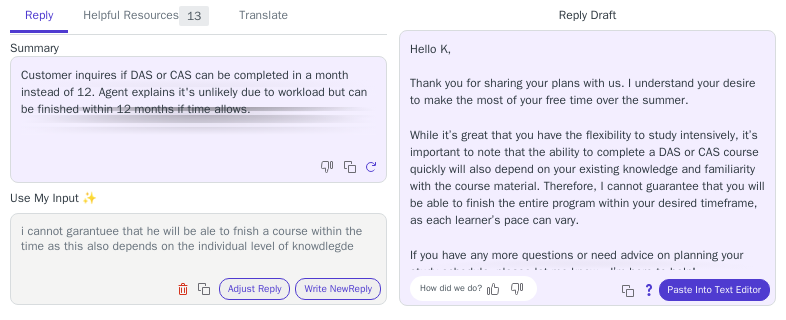 scroll, scrollTop: 10, scrollLeft: 0, axis: vertical 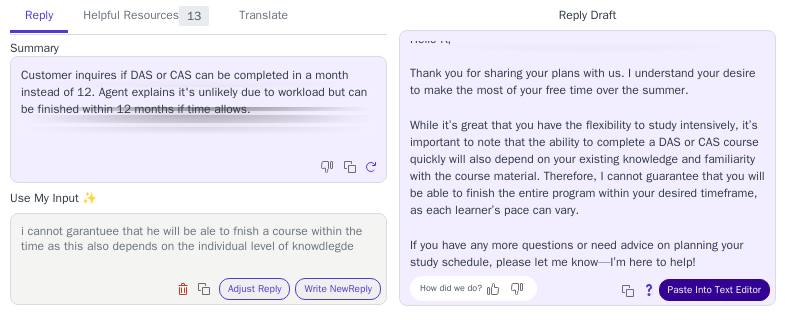 click on "Paste Into Text Editor" at bounding box center (714, 290) 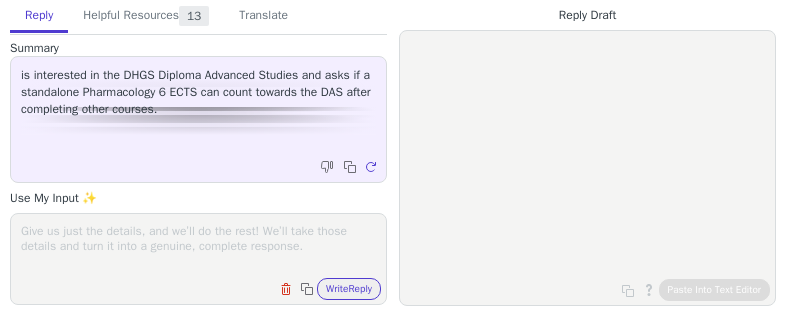 scroll, scrollTop: 0, scrollLeft: 0, axis: both 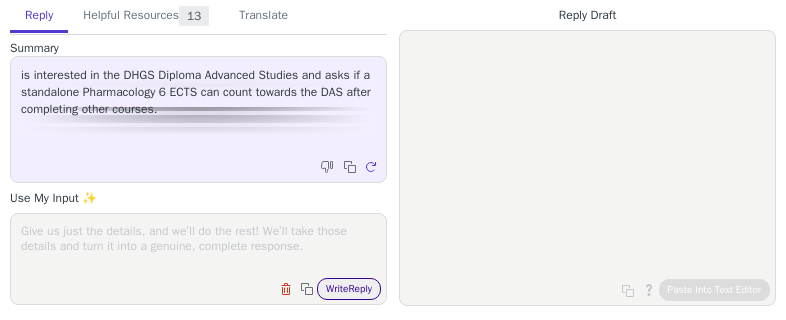 click on "Write  Reply" at bounding box center (349, 289) 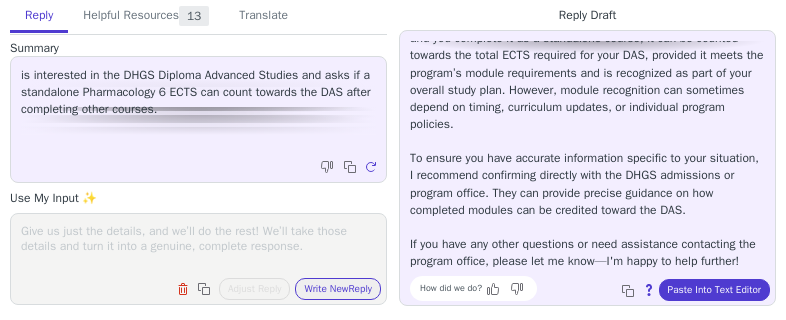 scroll, scrollTop: 216, scrollLeft: 0, axis: vertical 